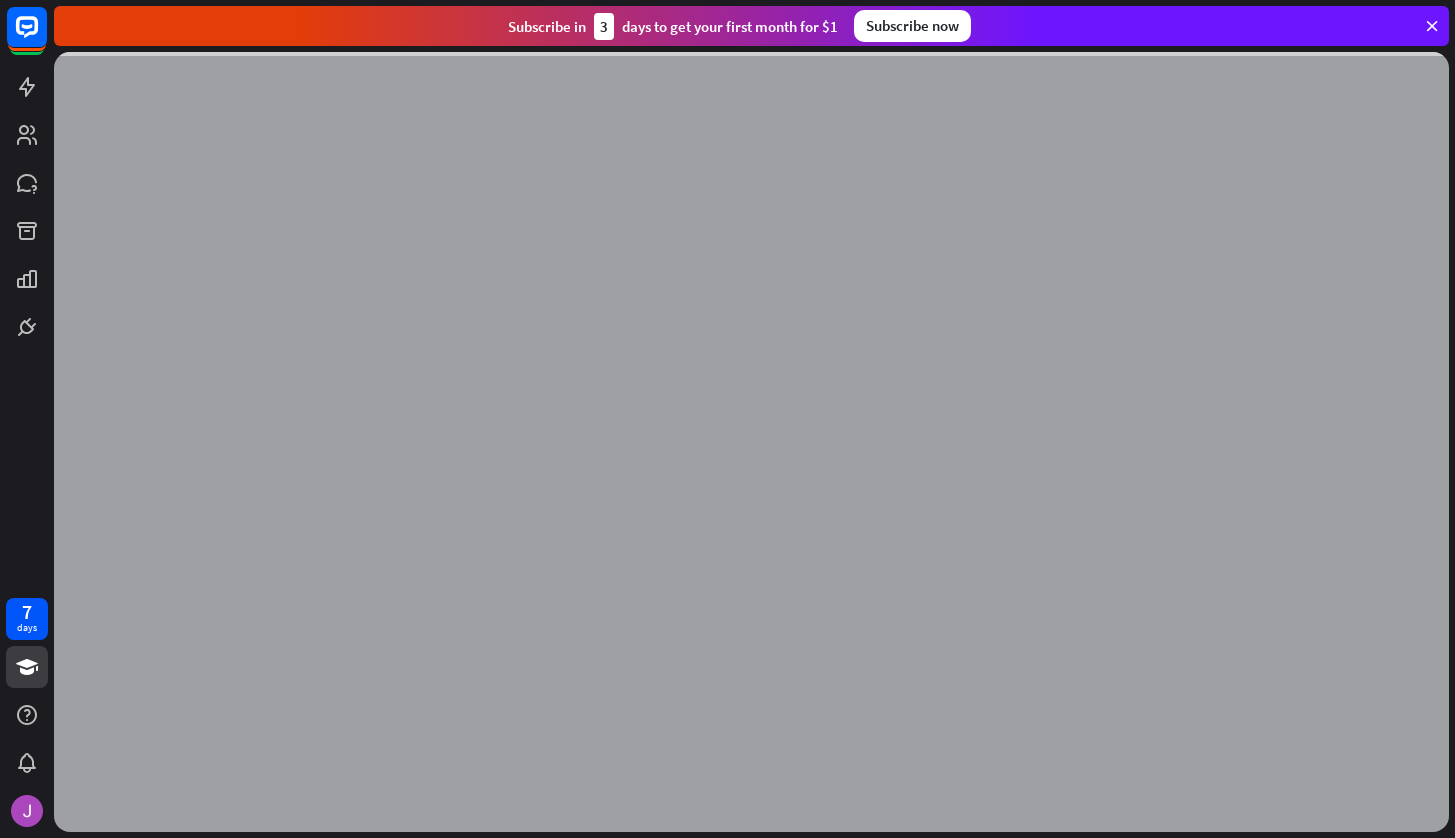 scroll, scrollTop: 0, scrollLeft: 0, axis: both 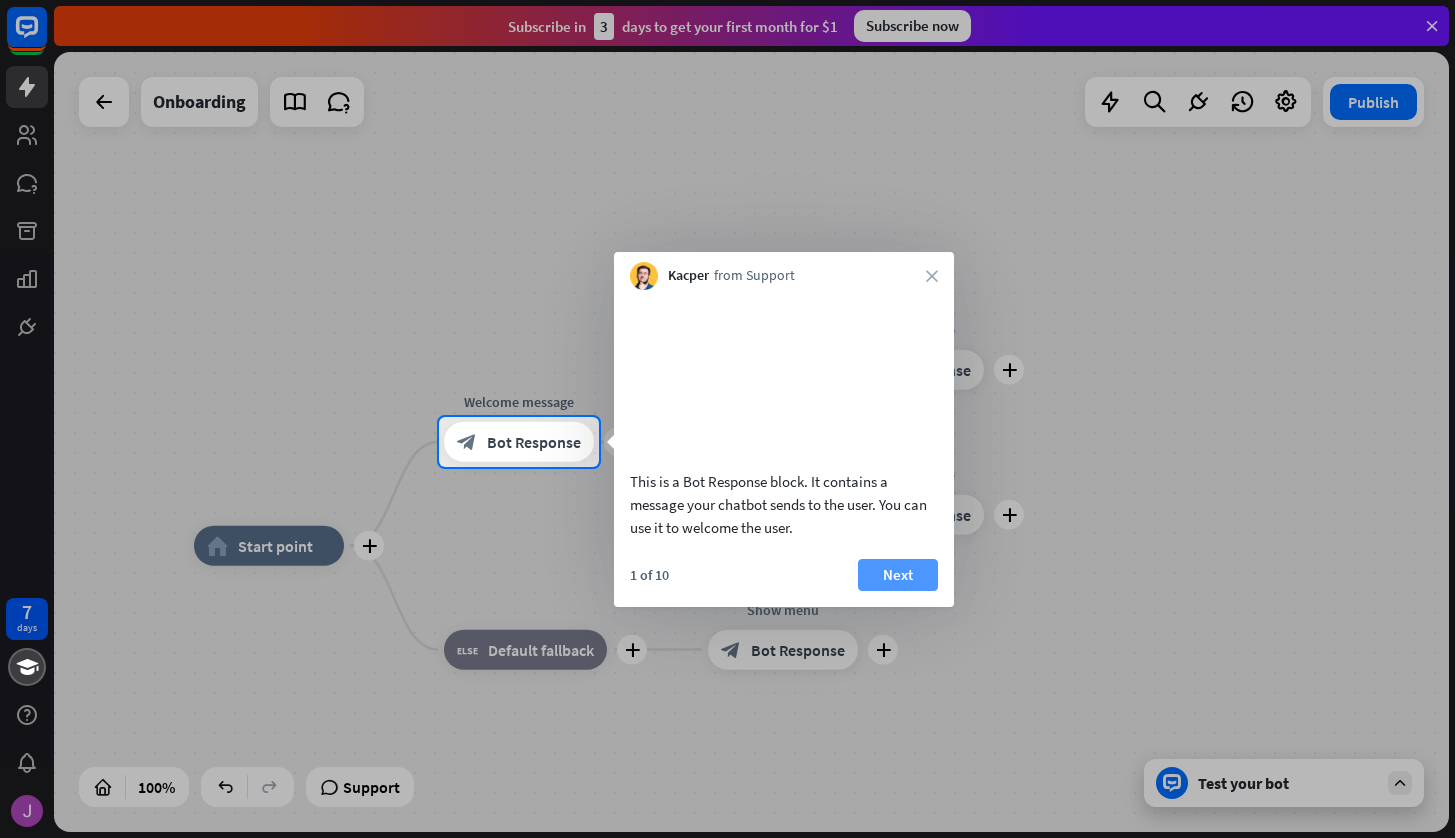 click on "Next" at bounding box center [898, 575] 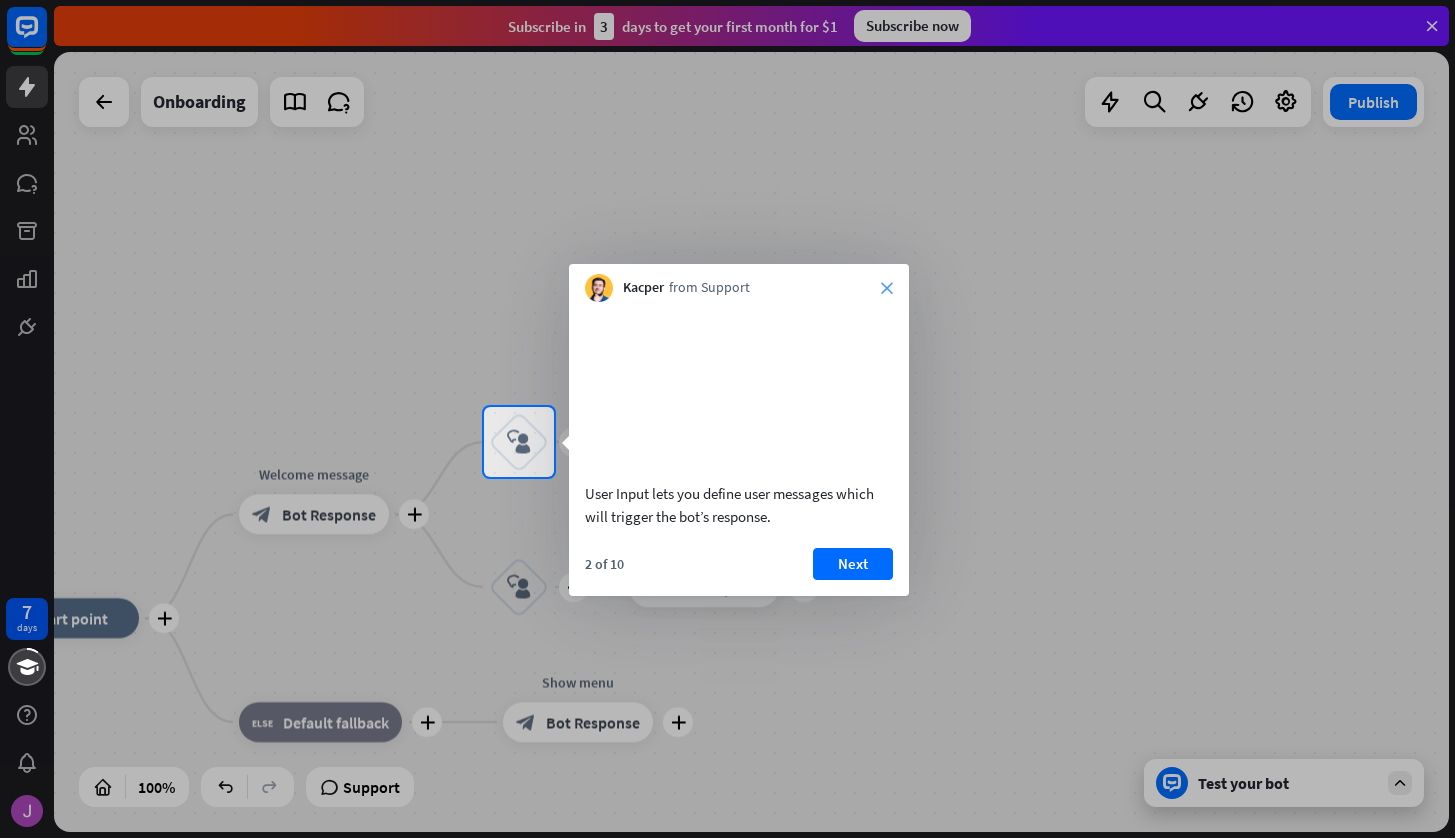 click on "close" at bounding box center [887, 288] 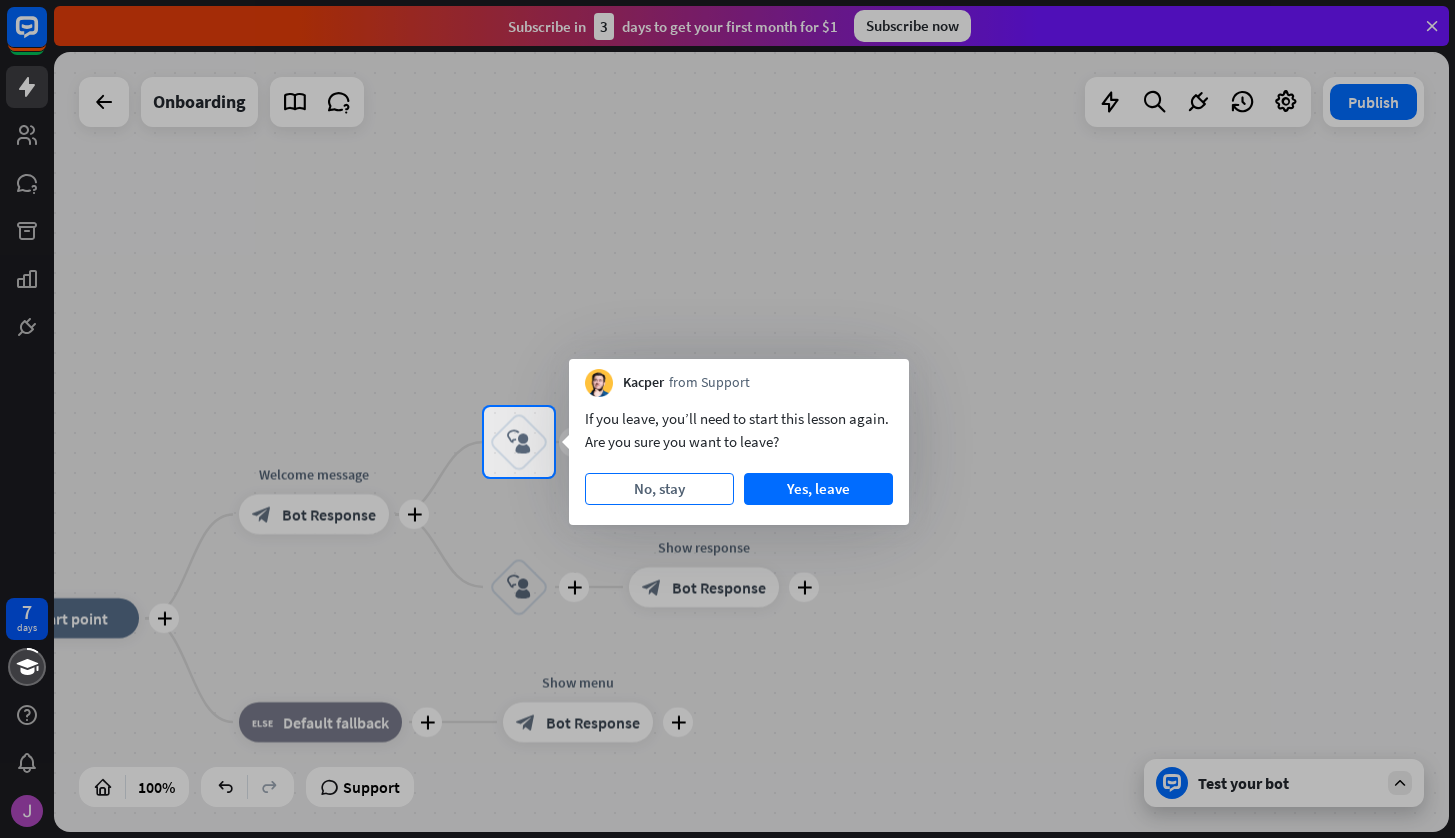 click on "No, stay" at bounding box center [659, 489] 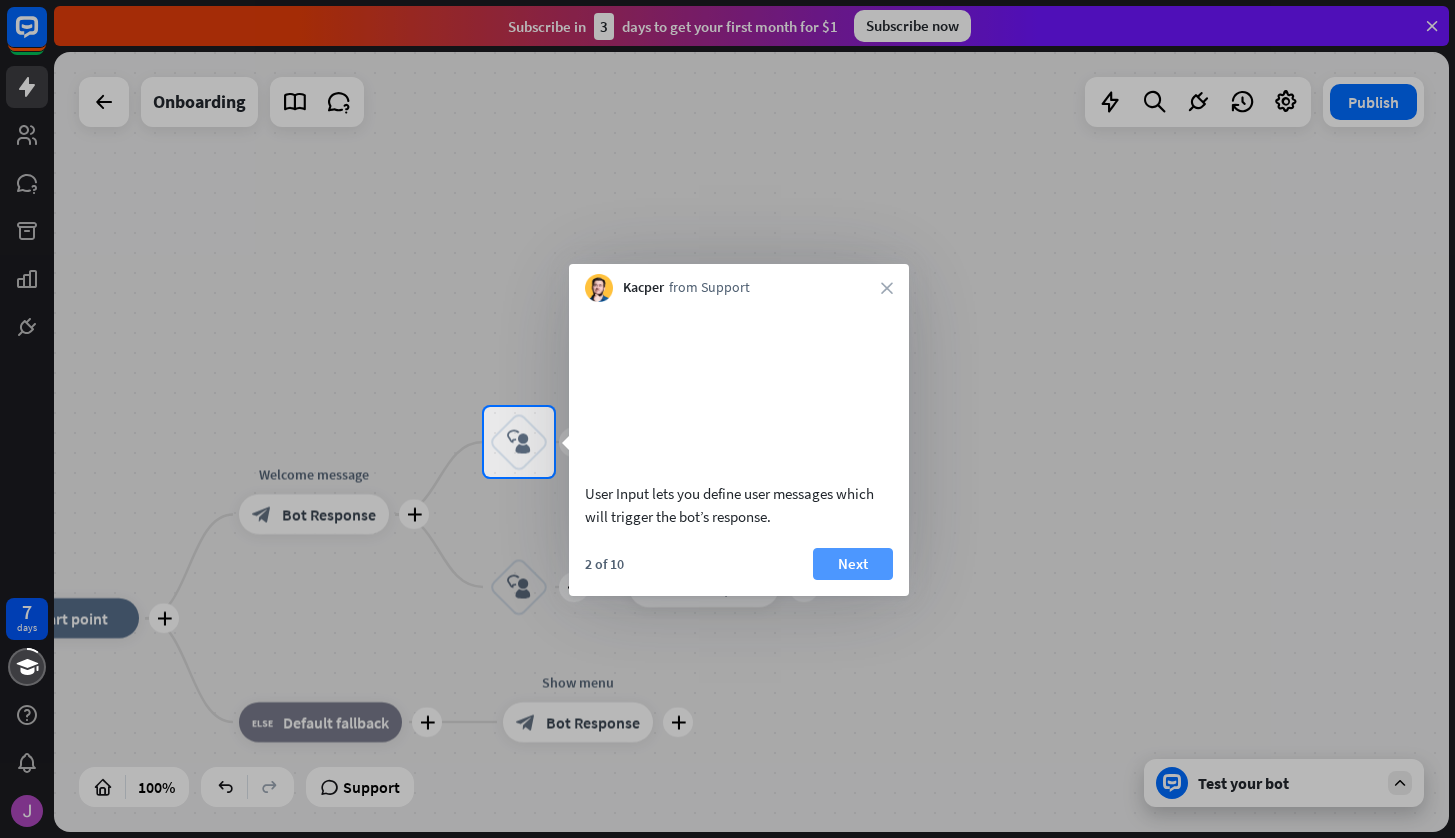 click on "Next" at bounding box center (853, 564) 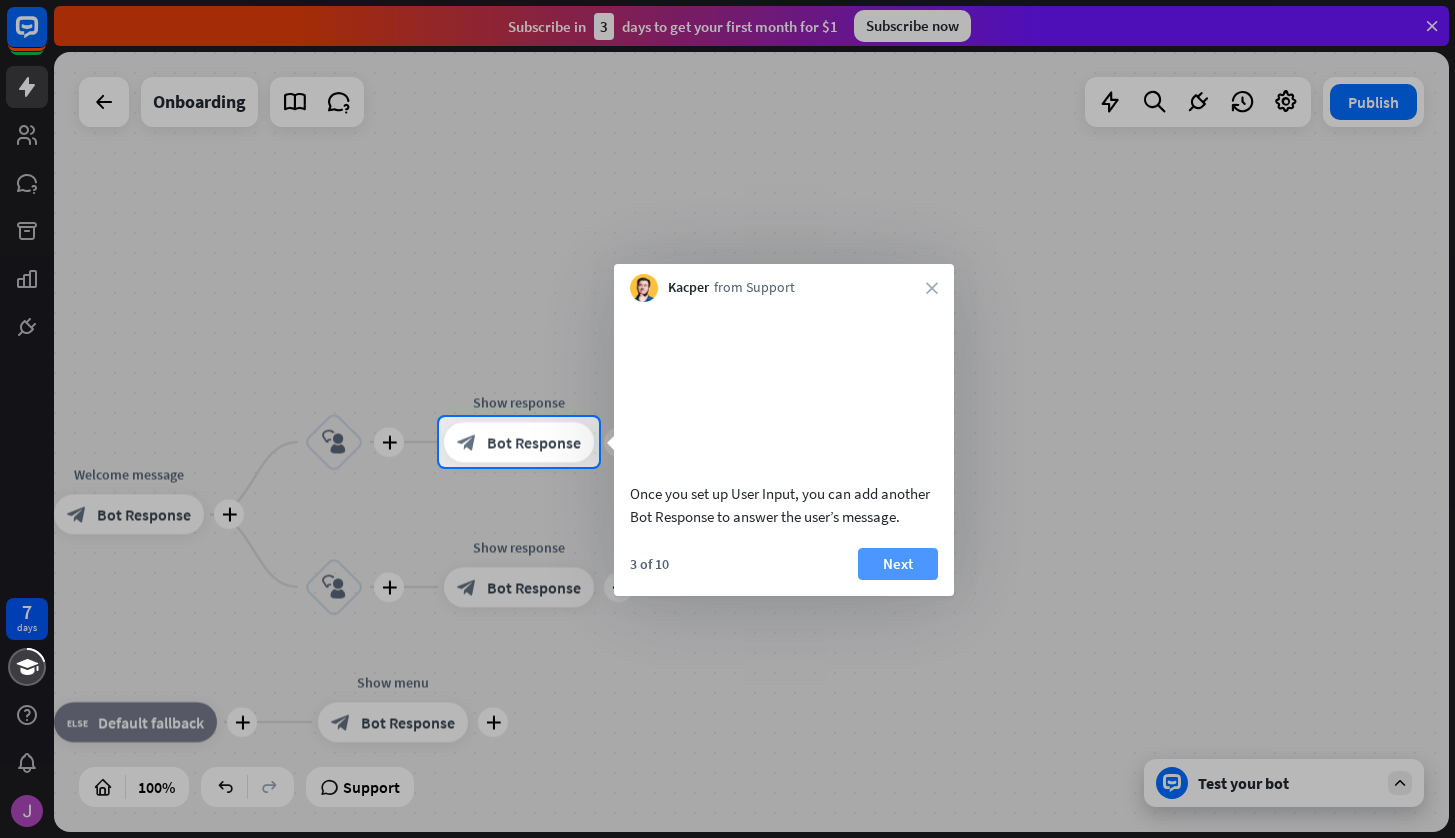 click on "Next" at bounding box center [898, 564] 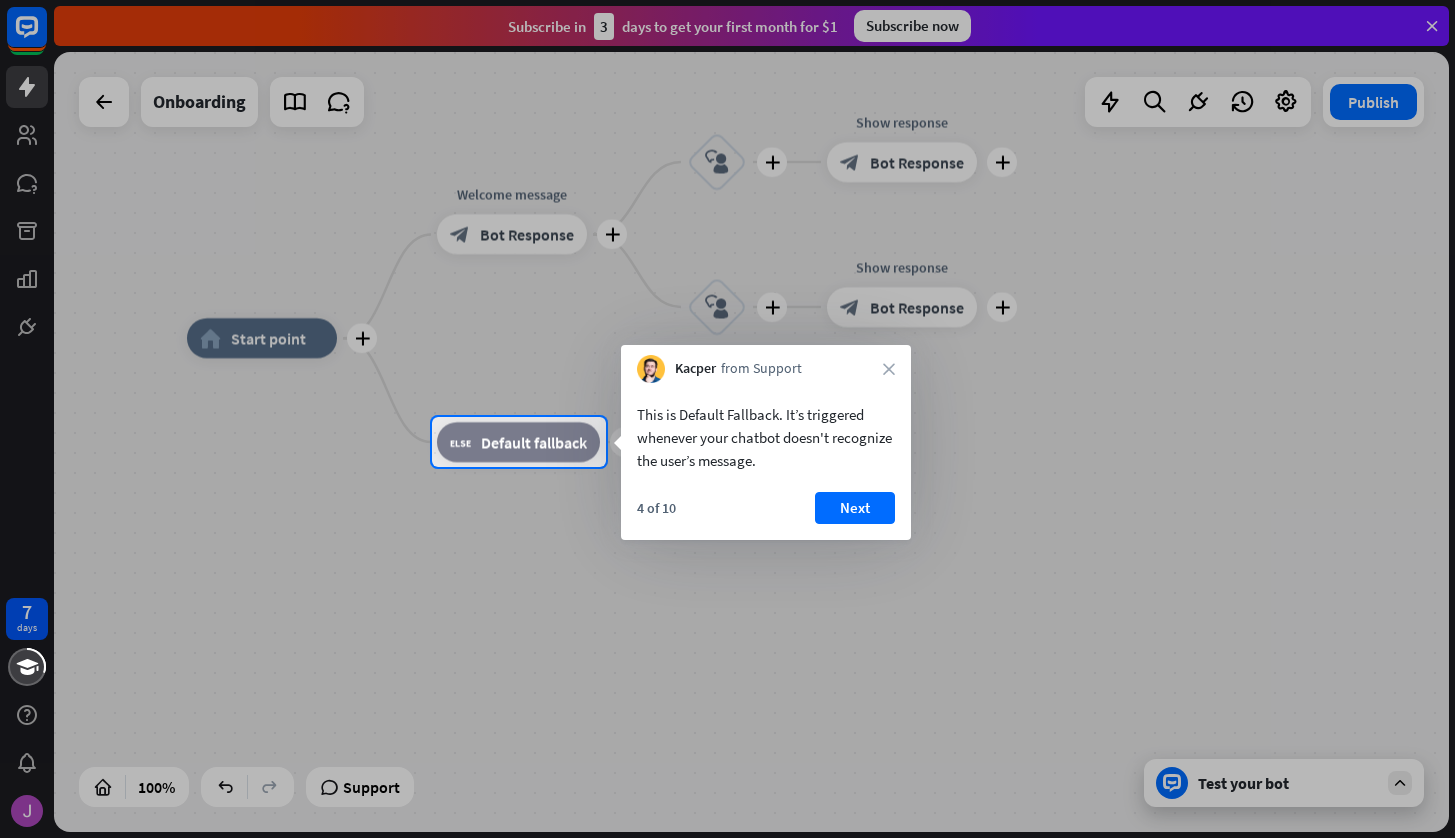 click at bounding box center (727, 208) 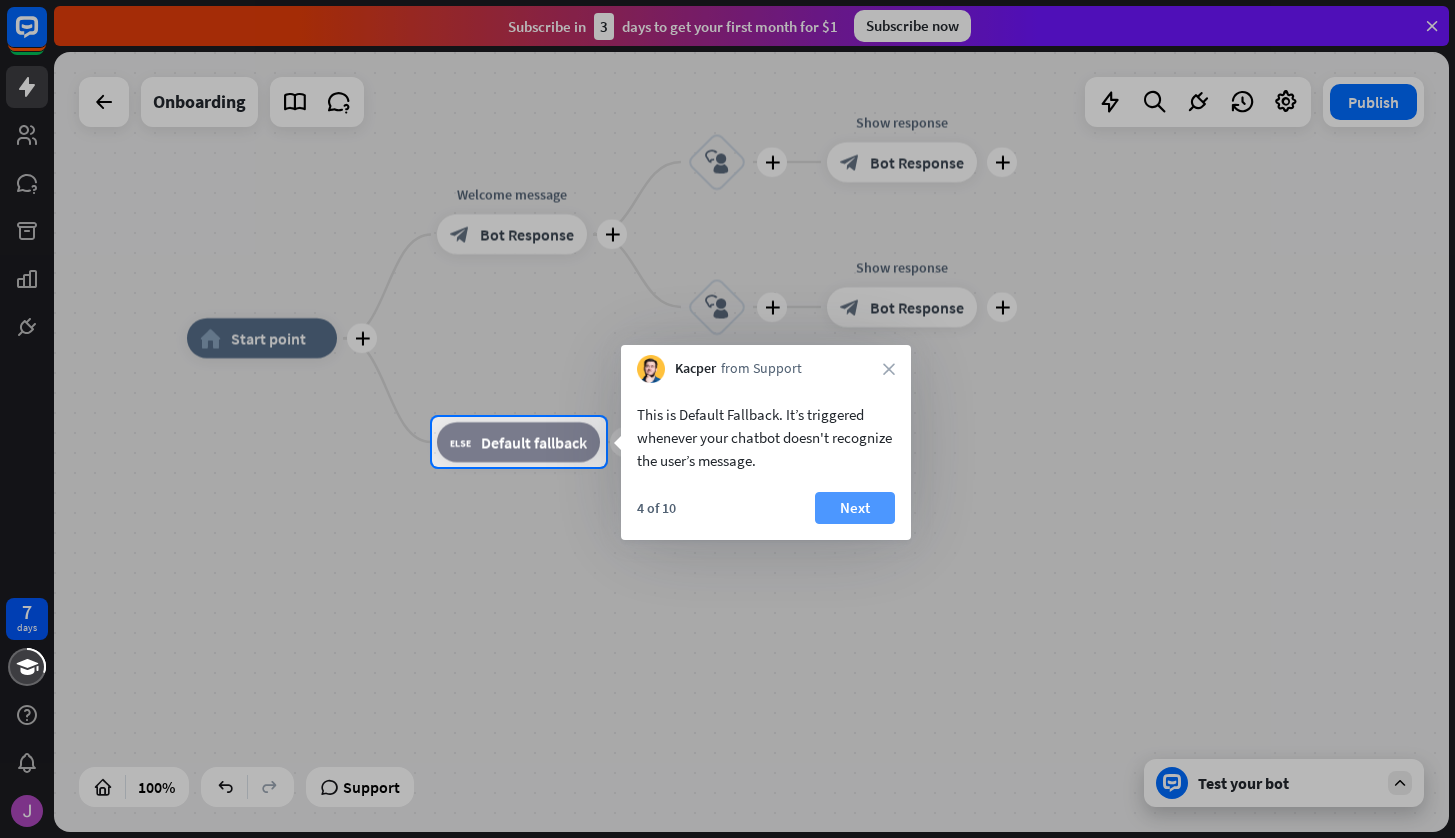click on "Next" at bounding box center (855, 508) 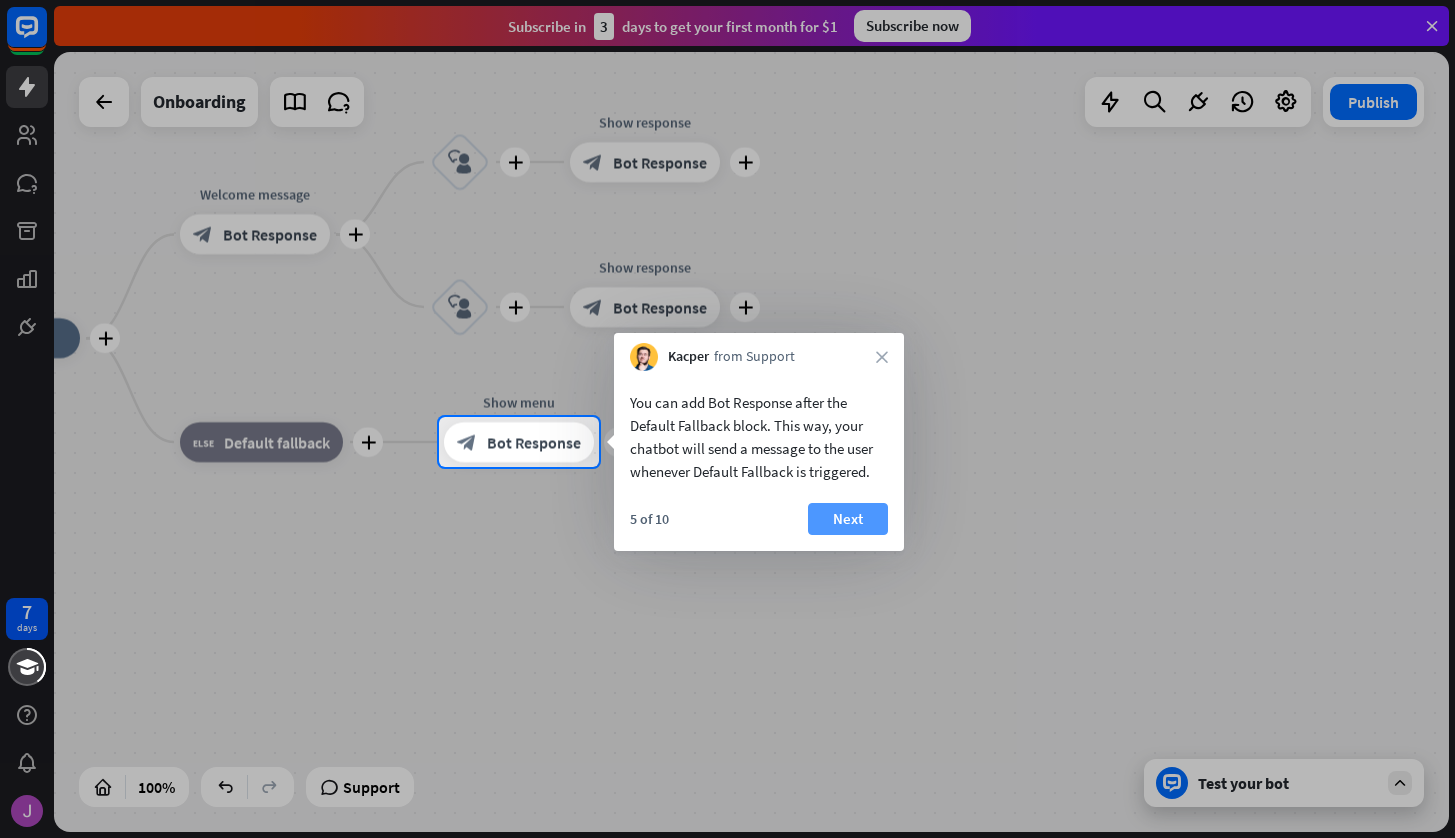 click on "Next" at bounding box center [848, 519] 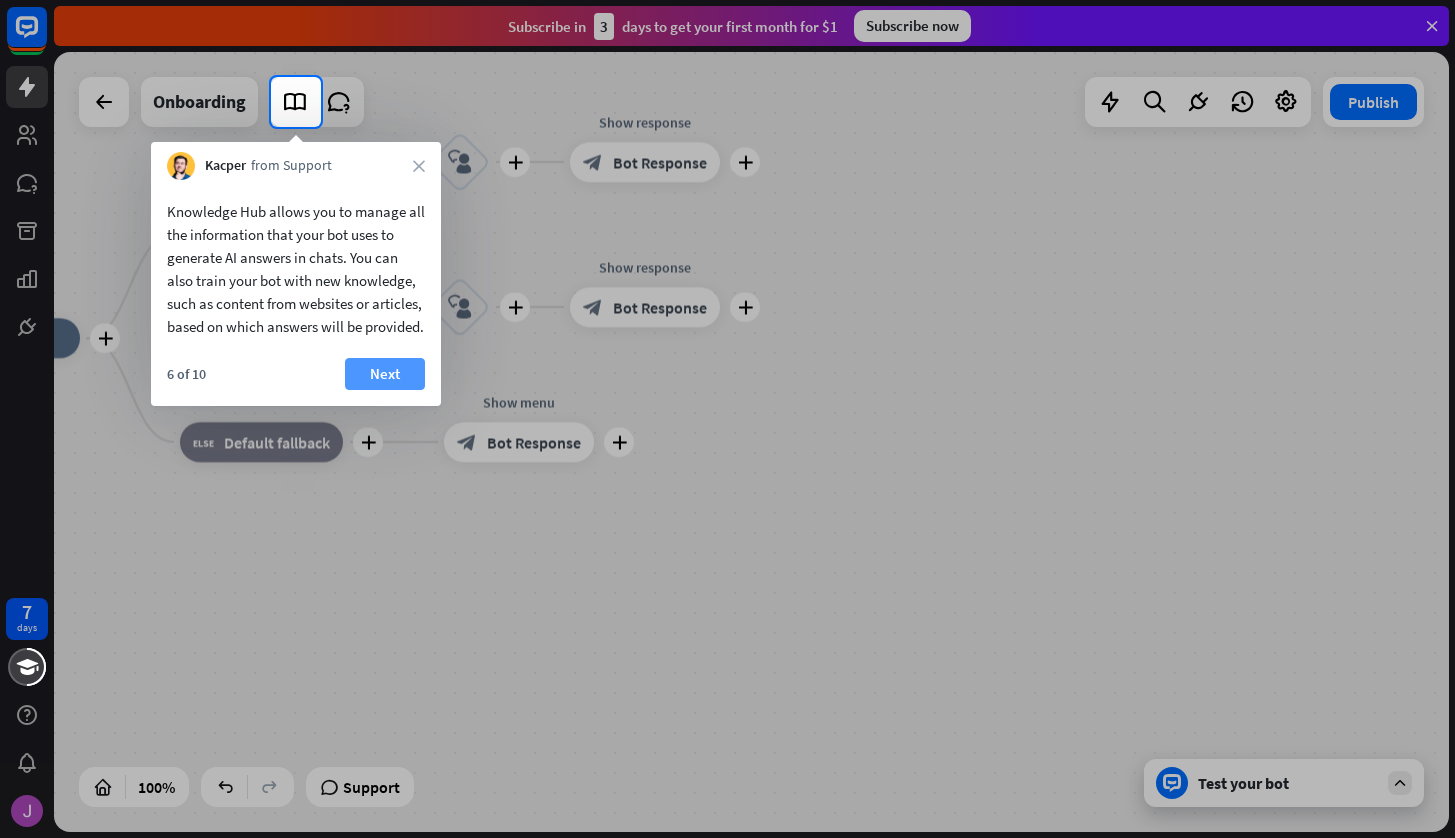 click on "Next" at bounding box center (385, 374) 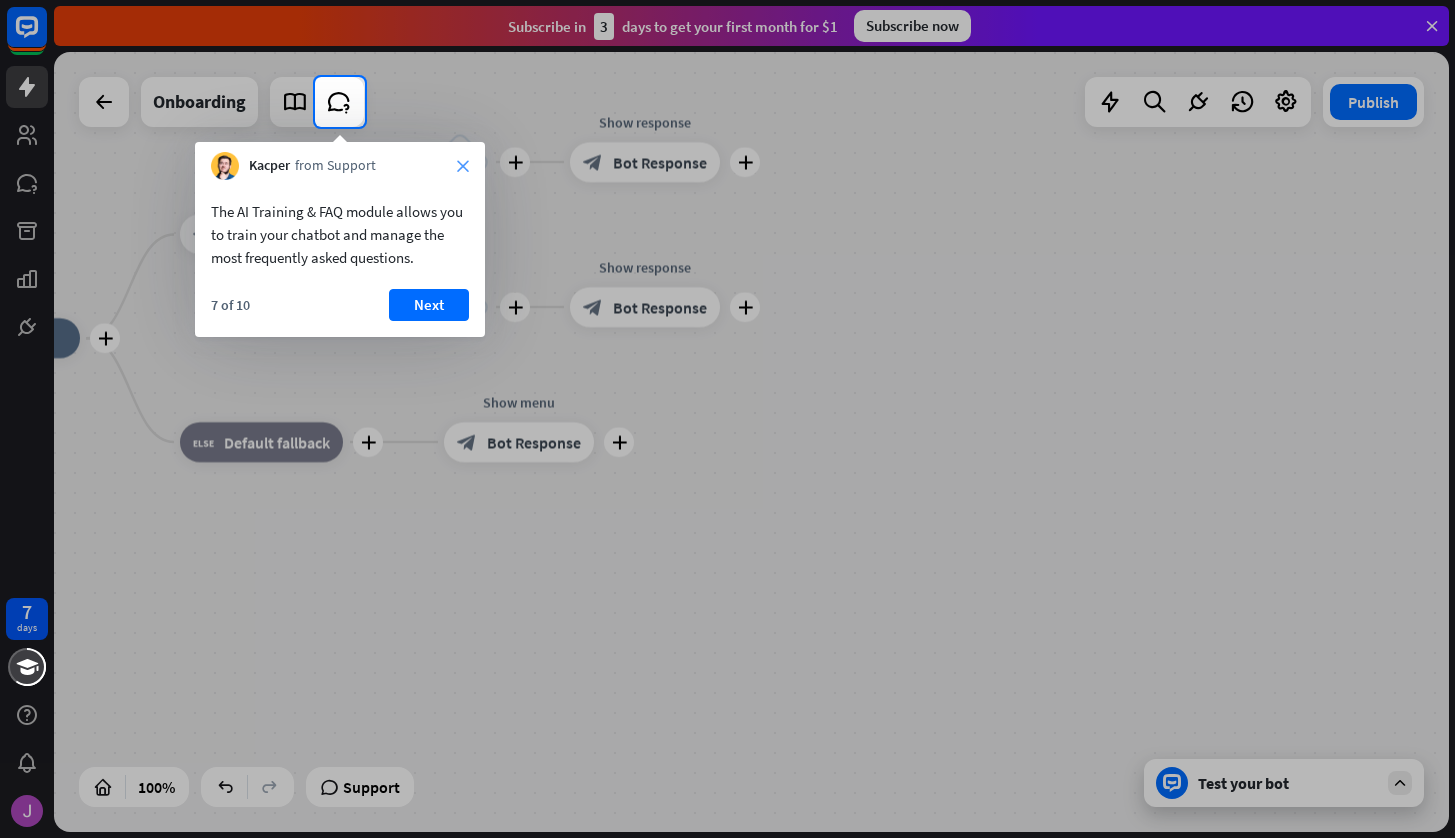 click on "close" at bounding box center (463, 166) 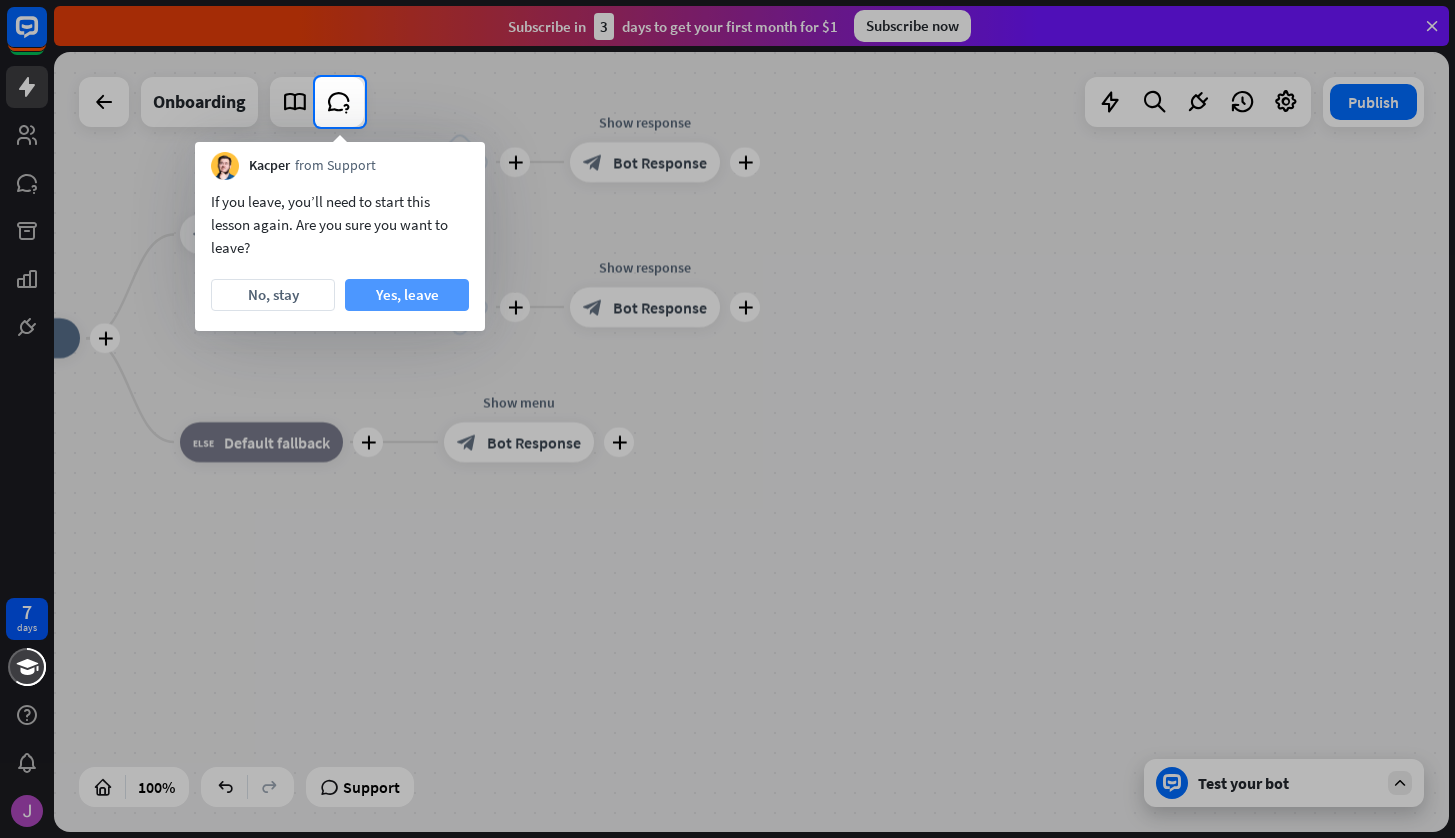 click on "Yes, leave" at bounding box center [407, 295] 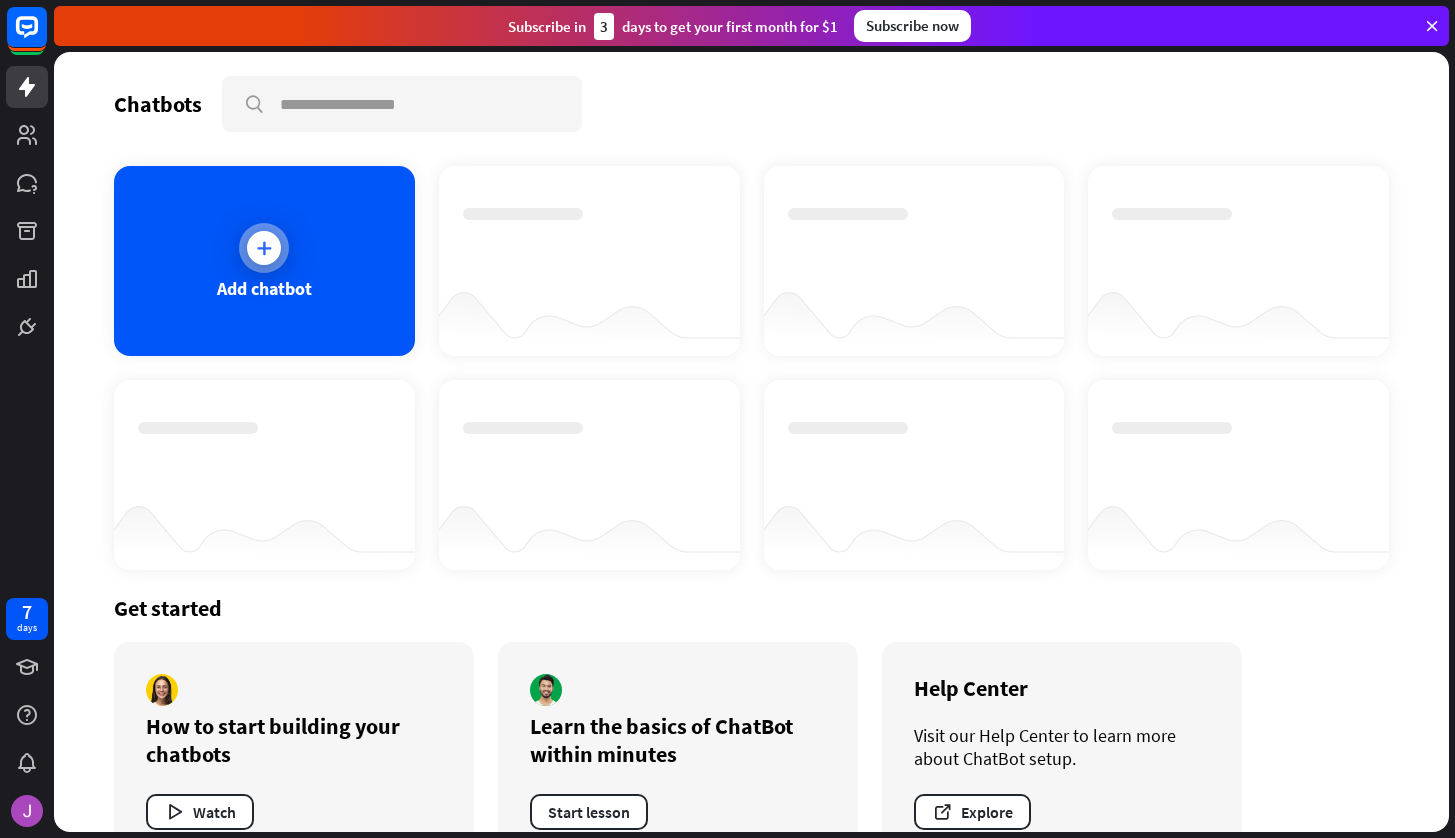 click at bounding box center (264, 248) 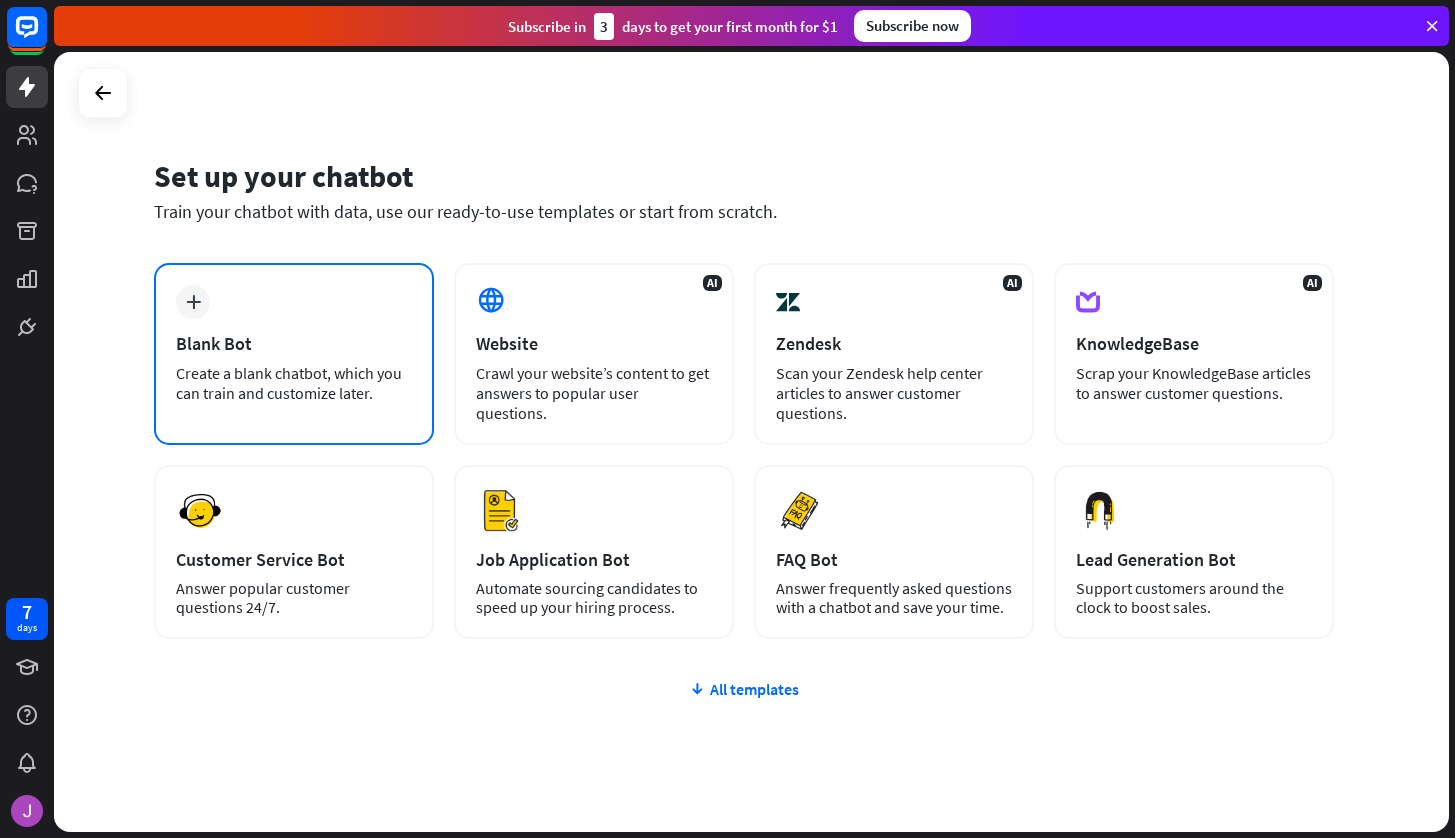 click on "Blank Bot" at bounding box center (294, 343) 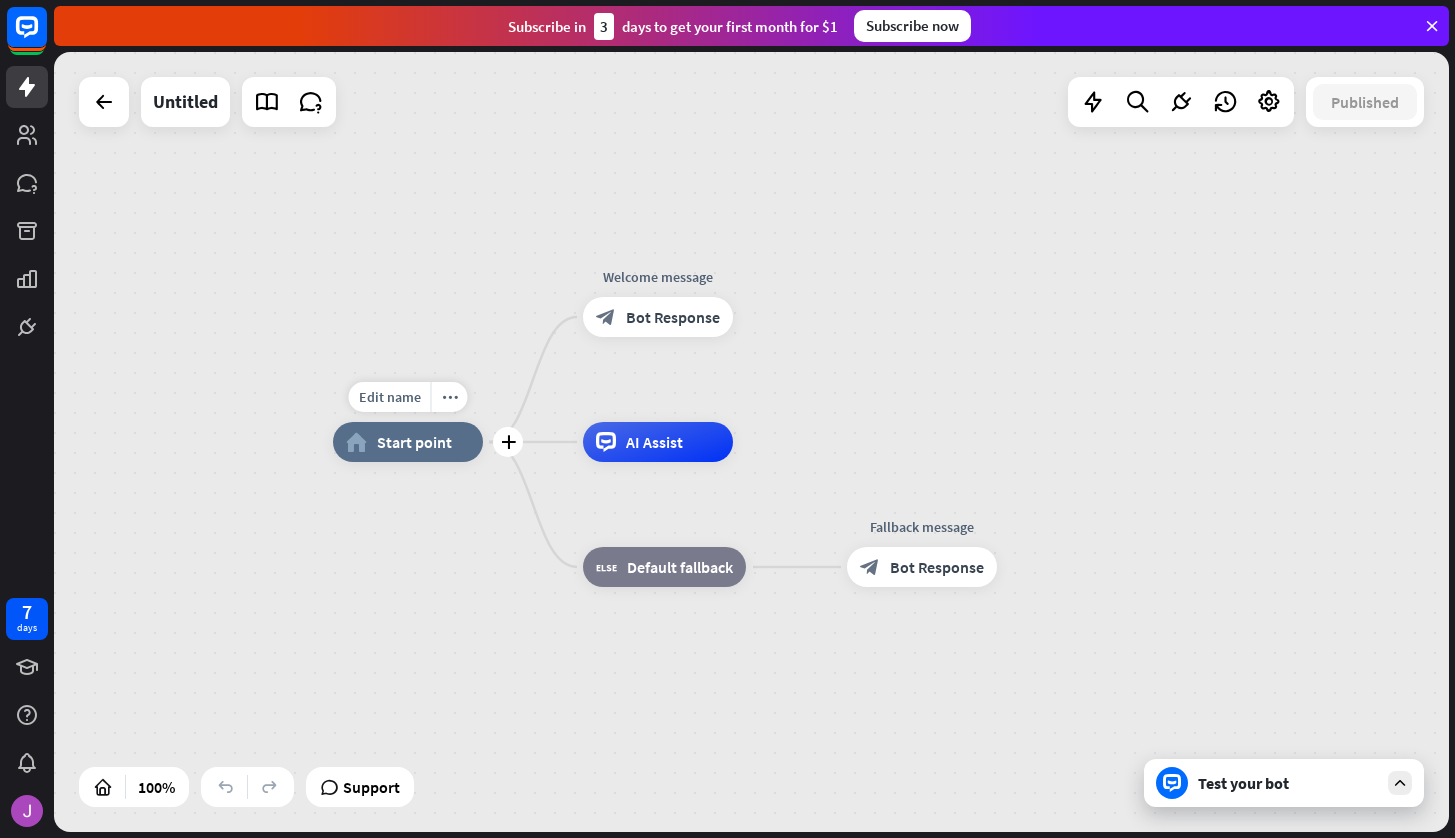 click on "home_2   Start point" at bounding box center (408, 442) 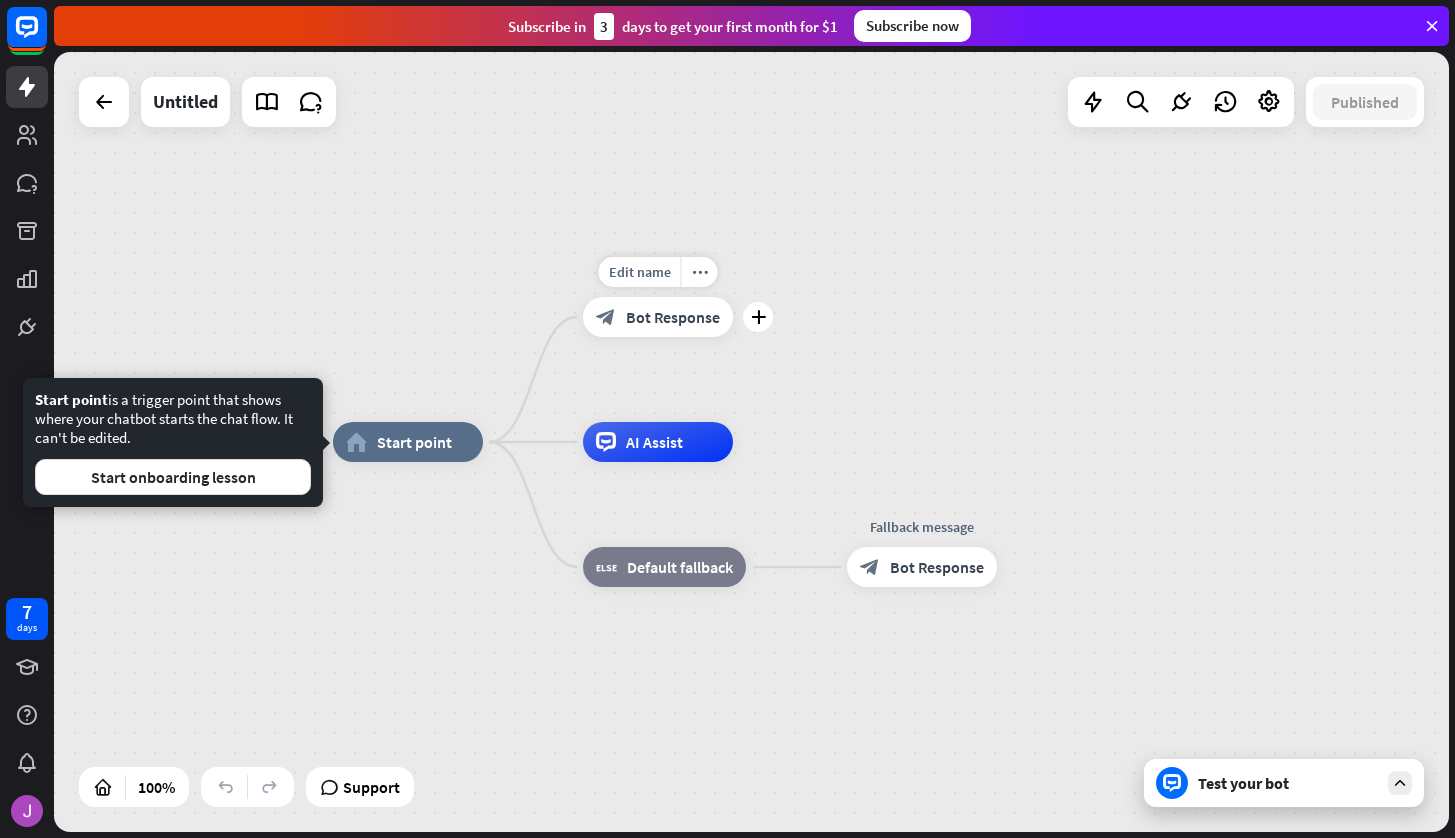 click on "Bot Response" at bounding box center [673, 317] 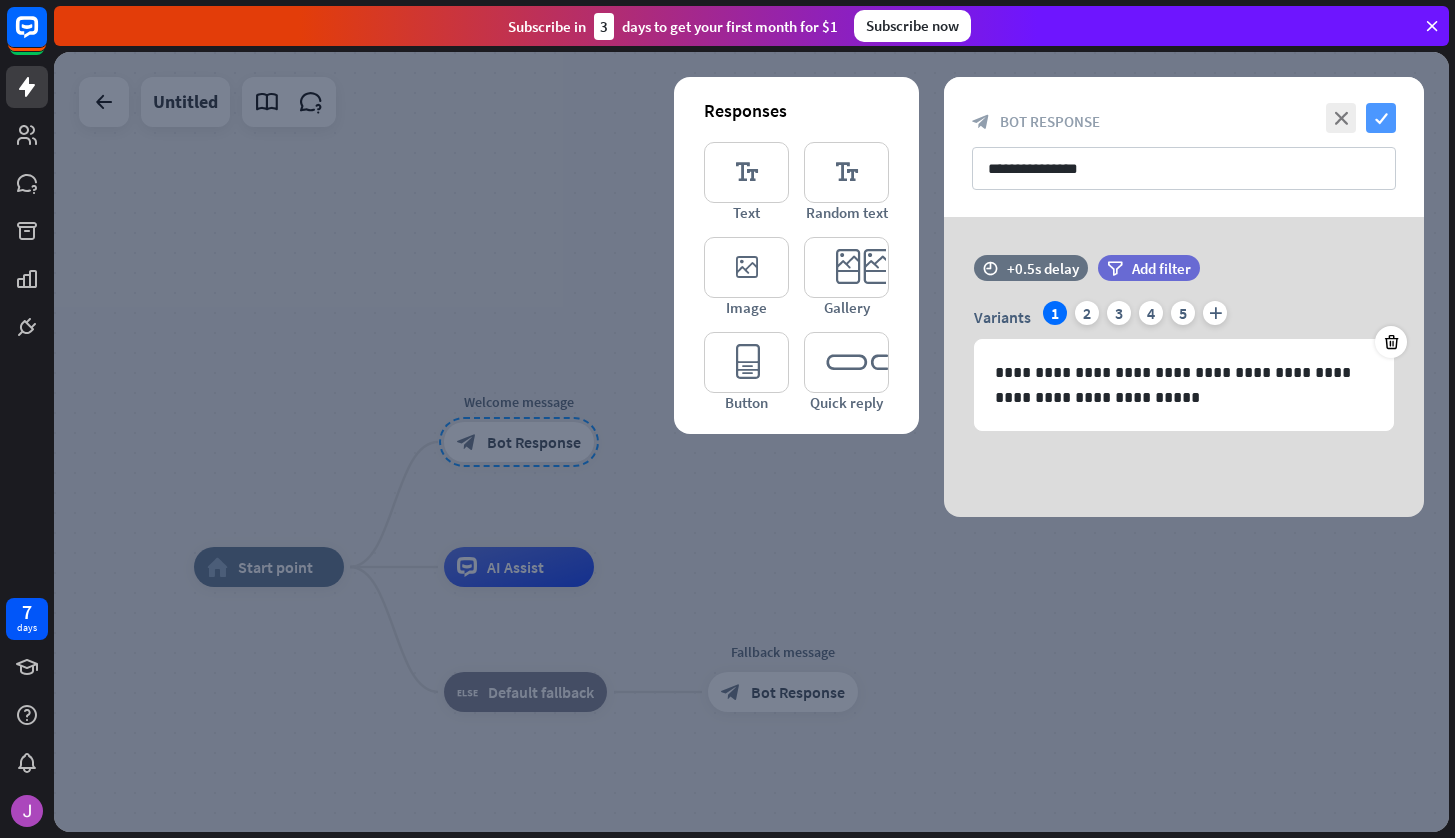click on "check" at bounding box center [1381, 118] 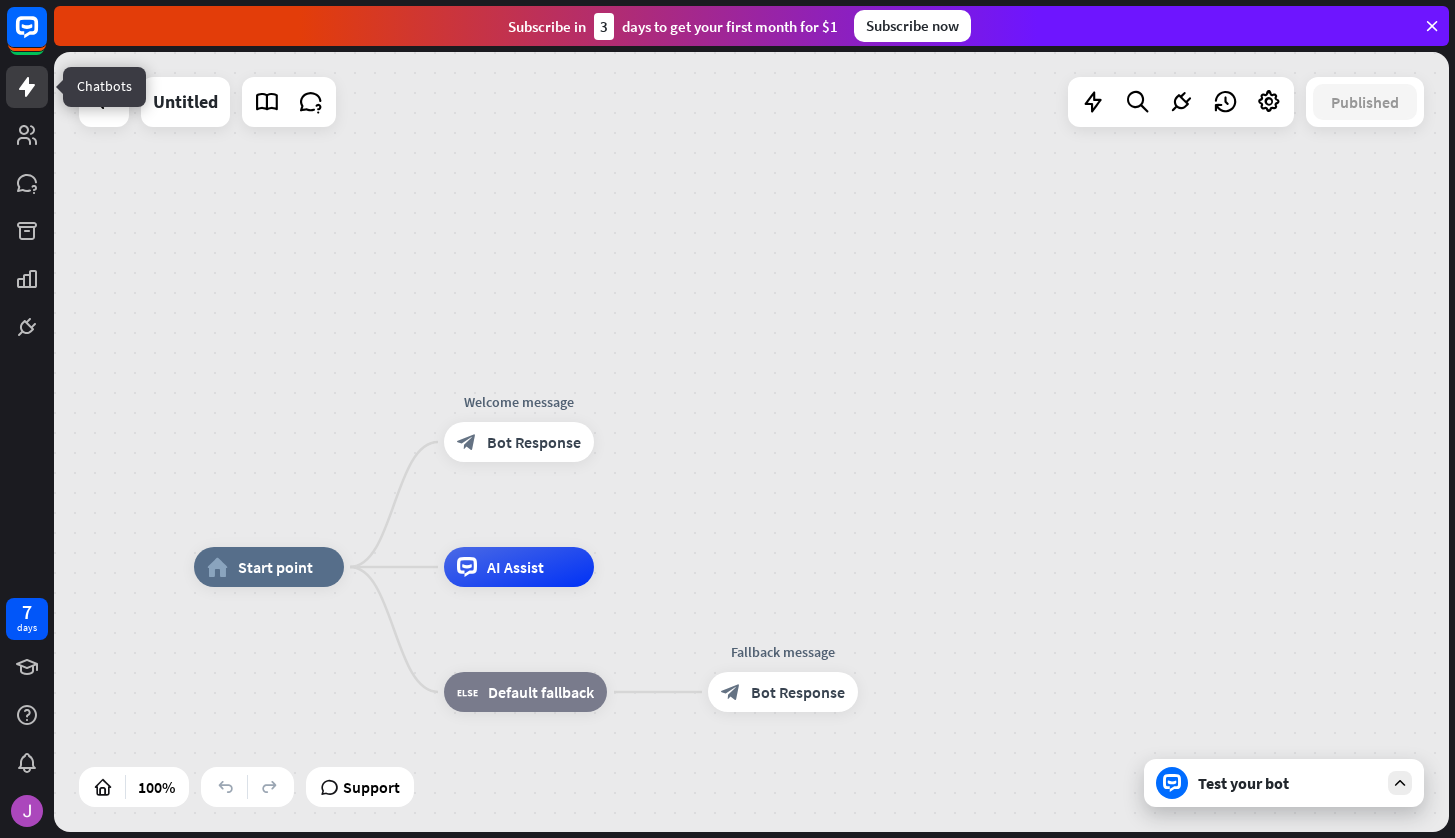 click 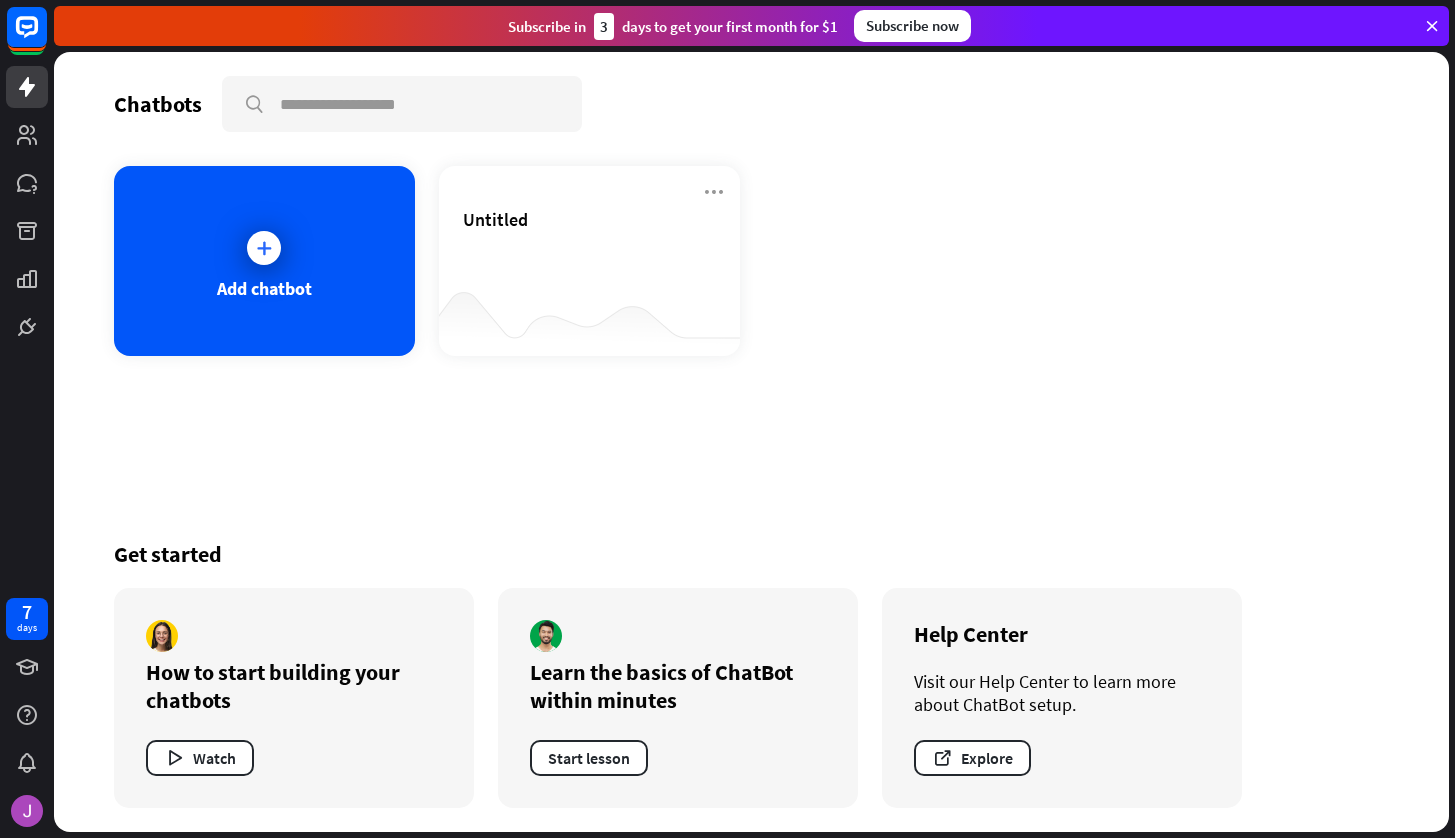 click at bounding box center [1432, 26] 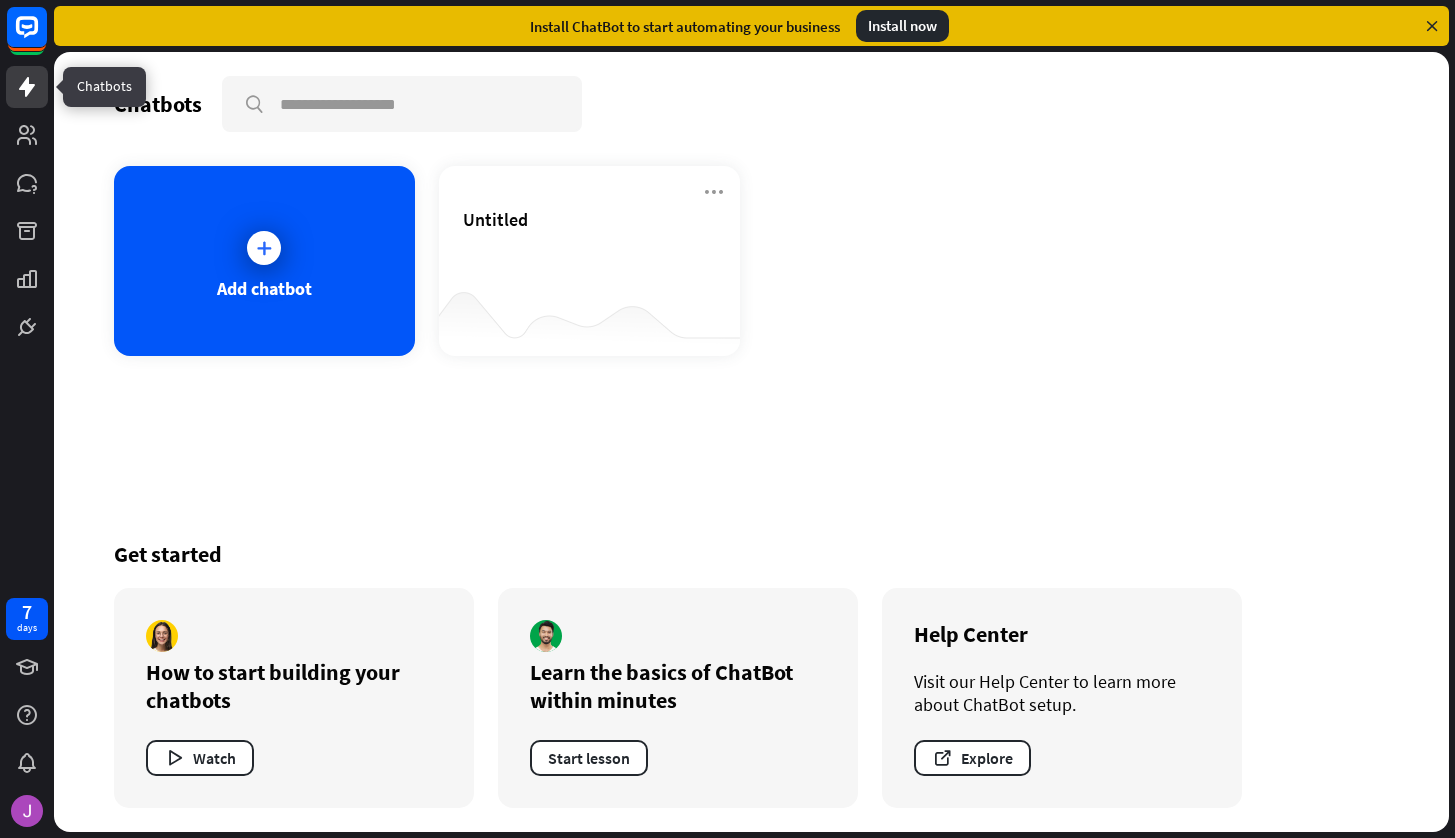 click 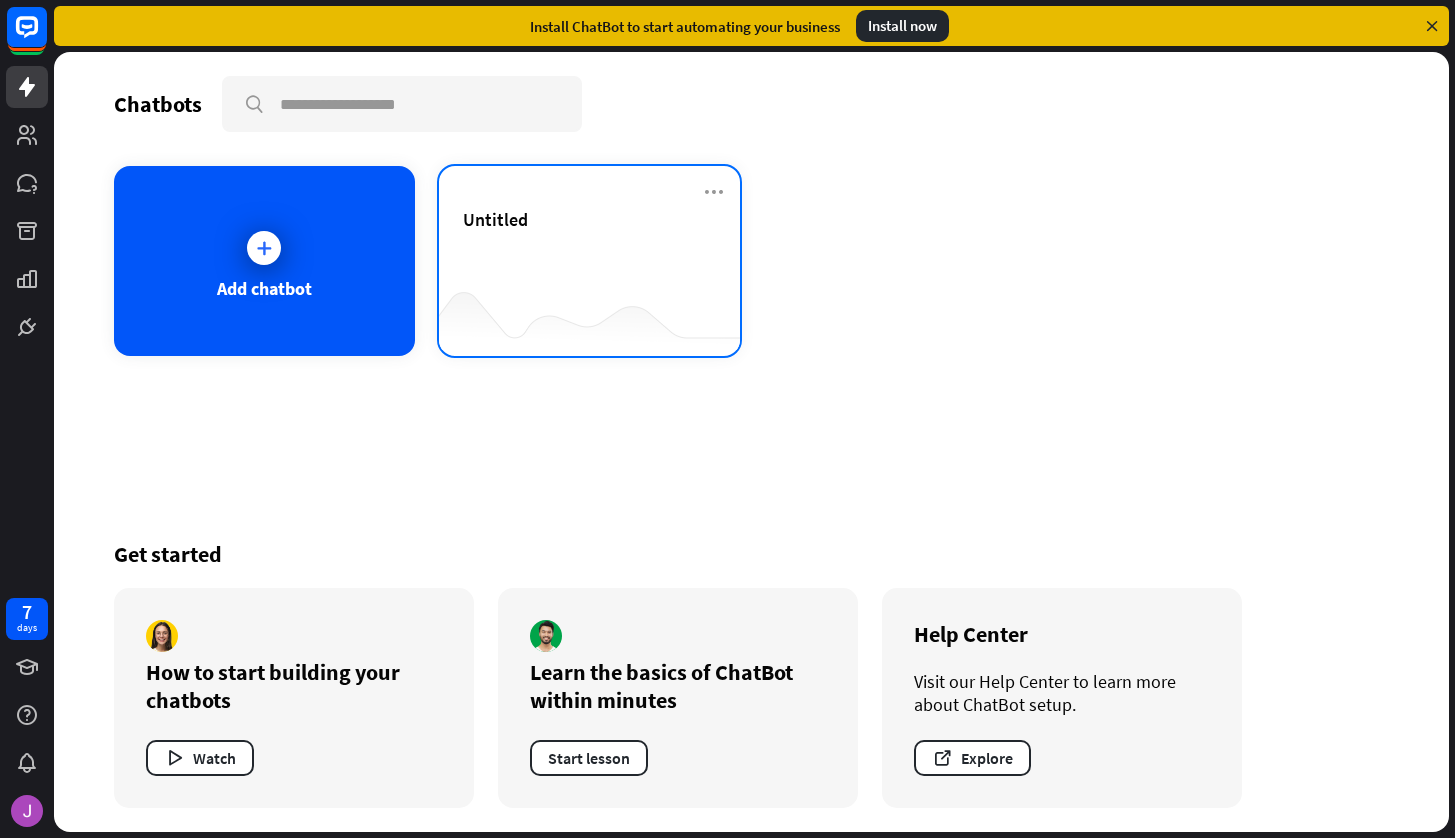 click on "Untitled" at bounding box center (589, 243) 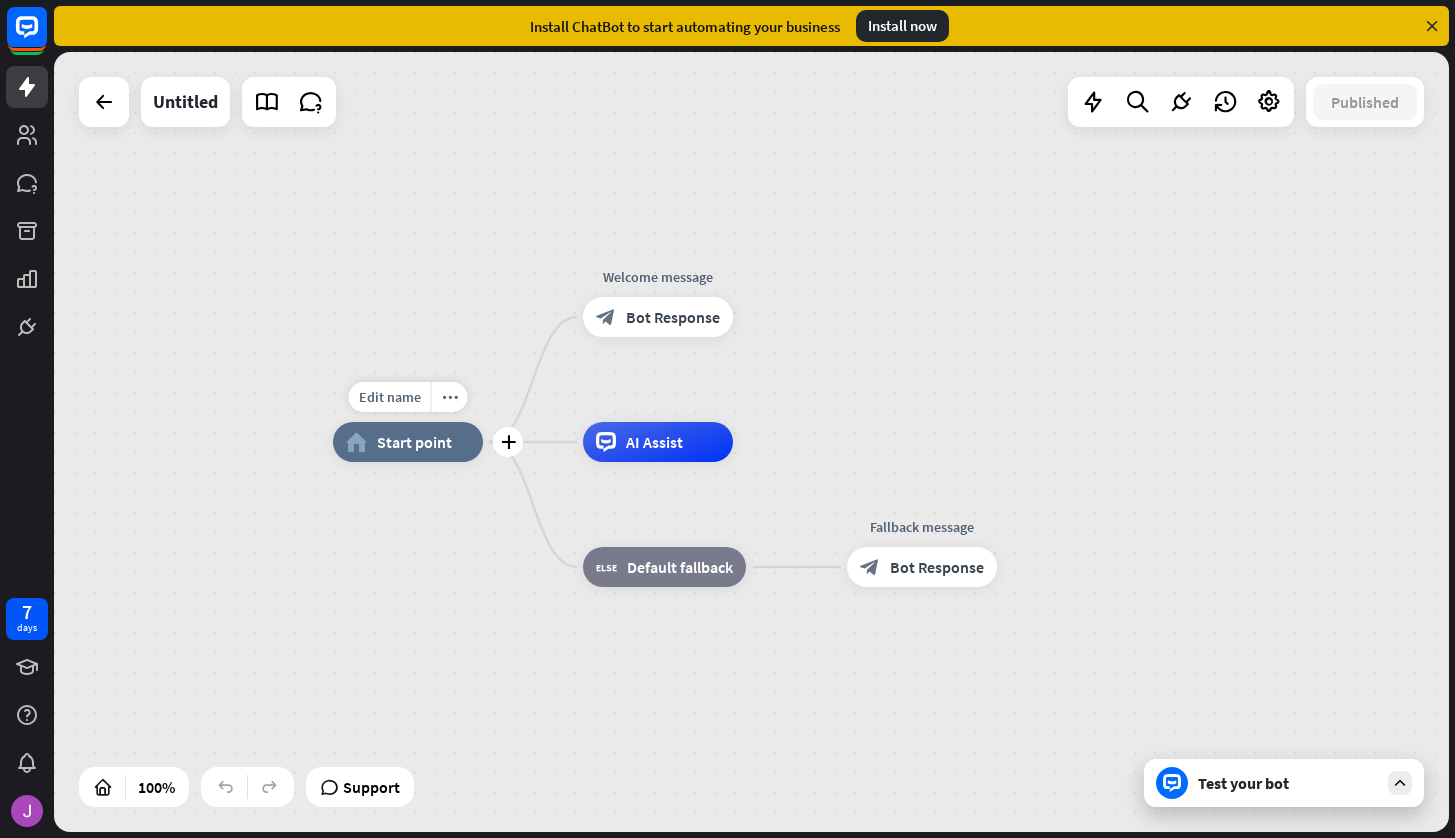 click on "Start point" at bounding box center (414, 442) 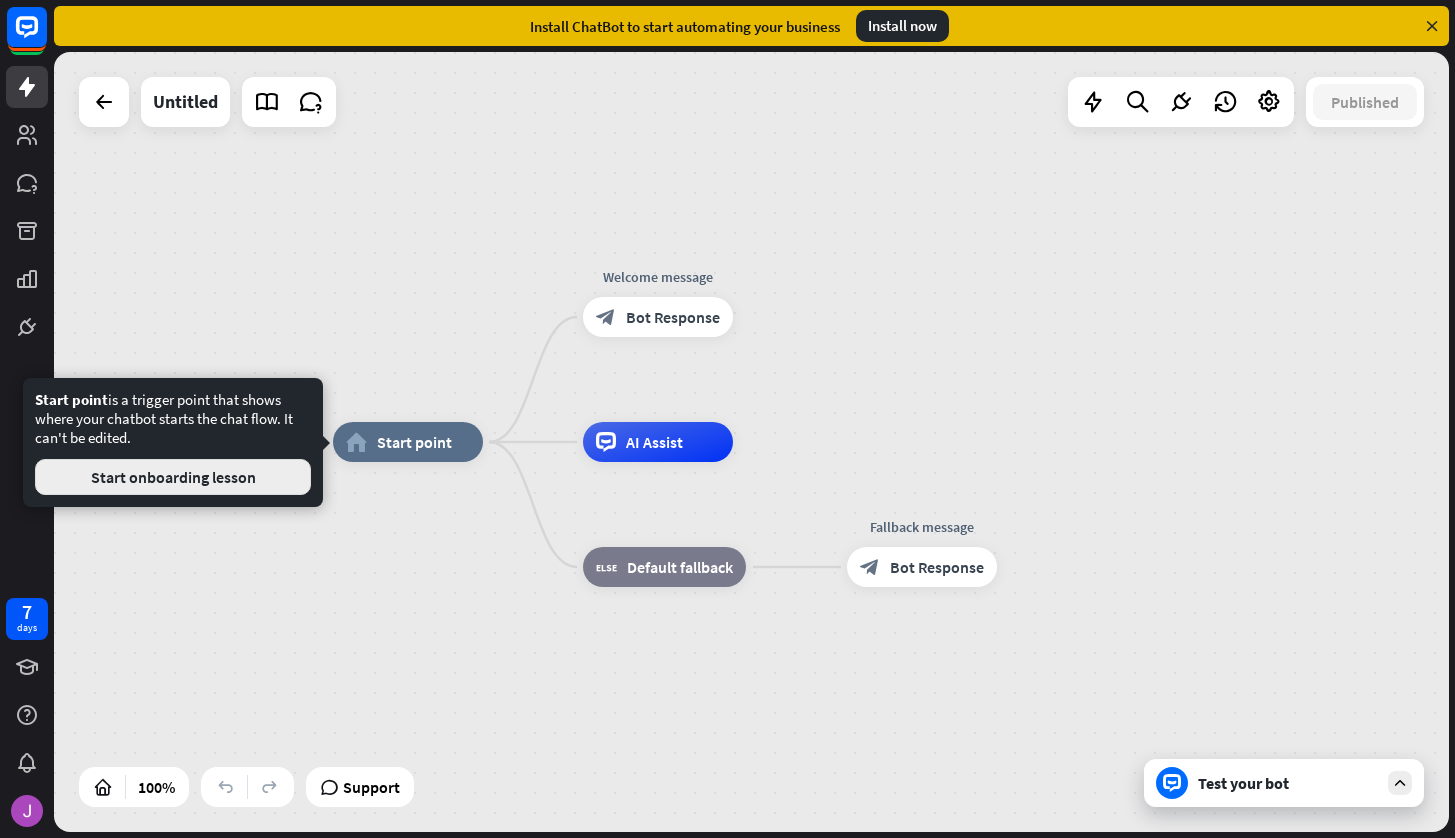 click on "Start onboarding lesson" at bounding box center (173, 477) 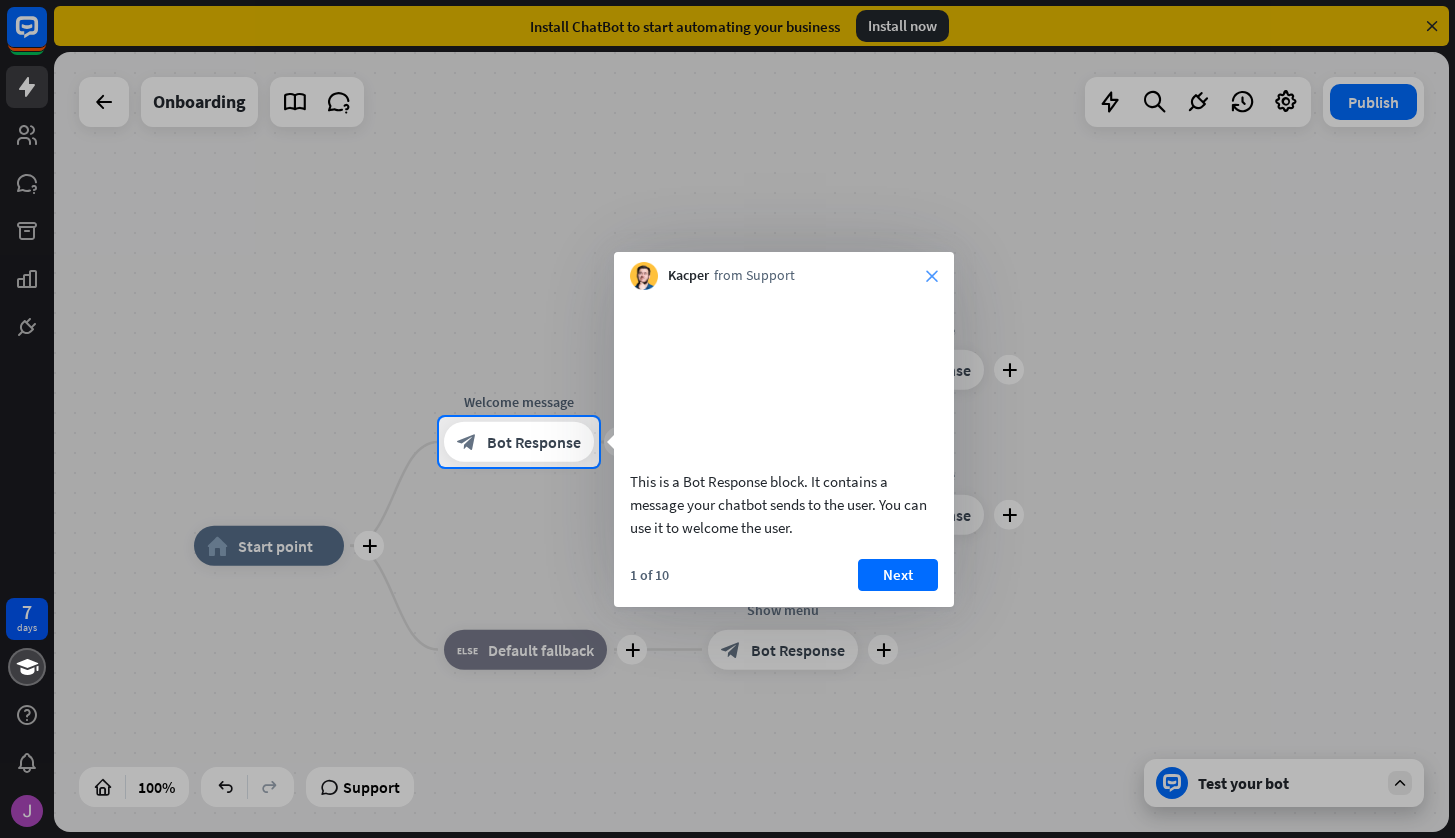 click on "close" at bounding box center [932, 276] 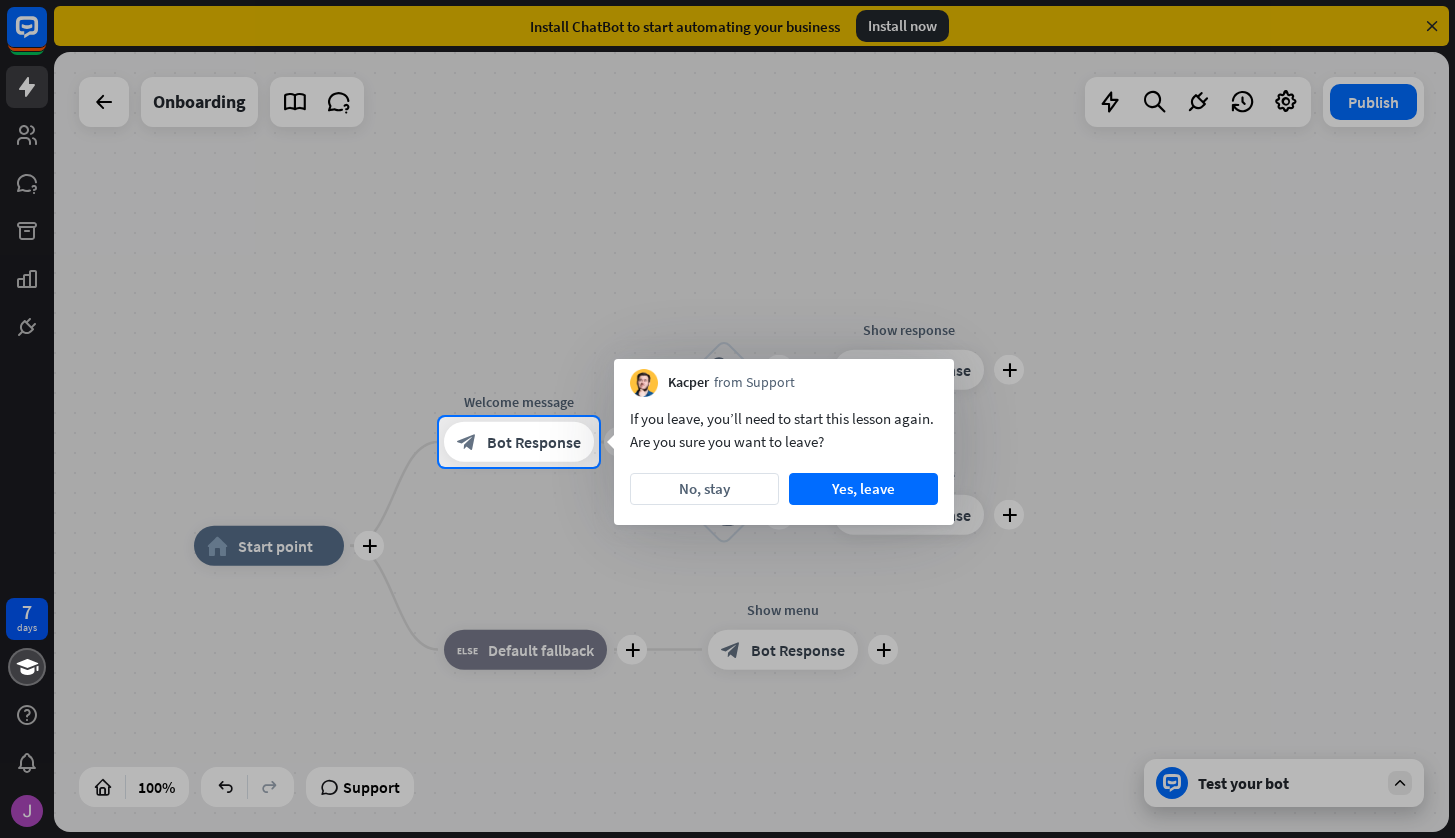 click at bounding box center (727, 208) 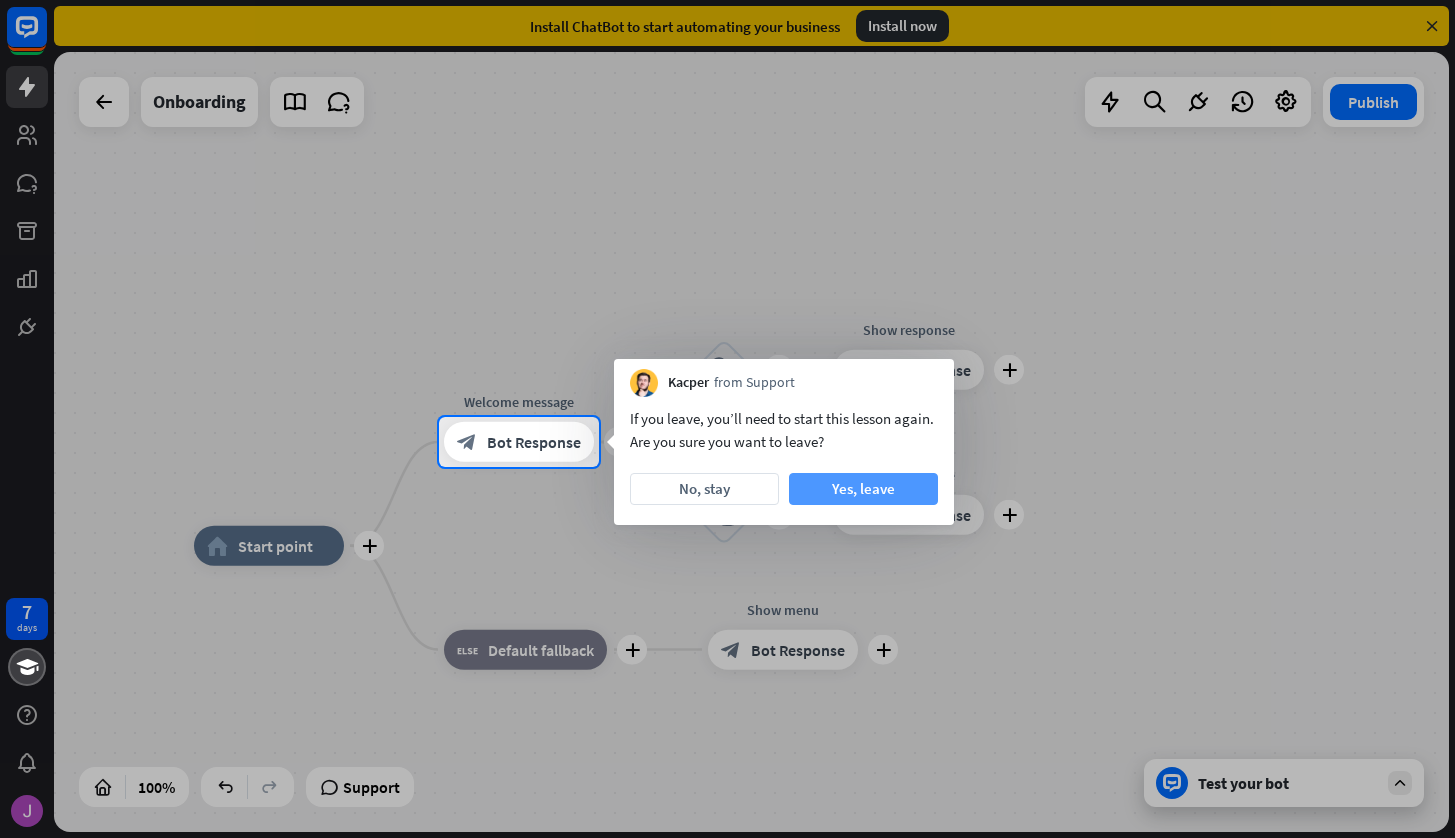 click on "Yes, leave" at bounding box center (863, 489) 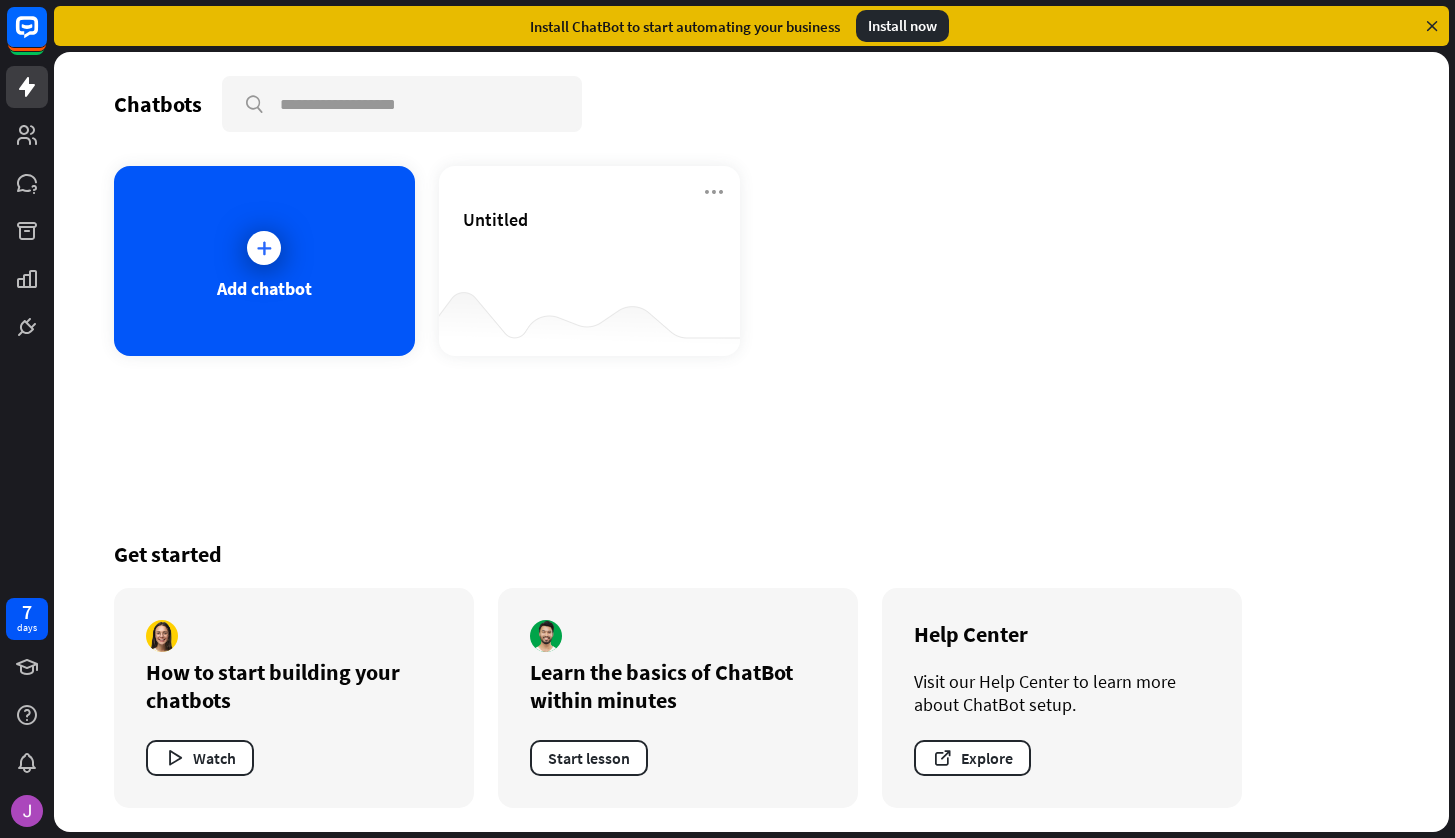 click on "Install ChatBot to start automating your business
Install now" at bounding box center (751, 26) 